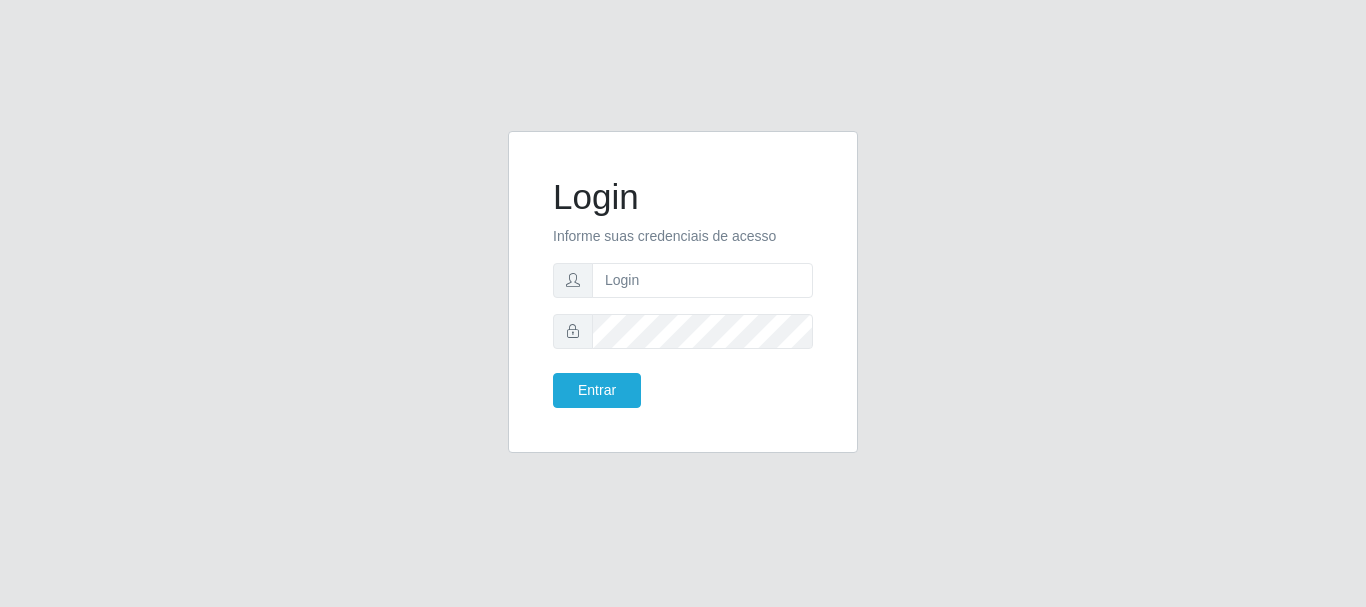 scroll, scrollTop: 0, scrollLeft: 0, axis: both 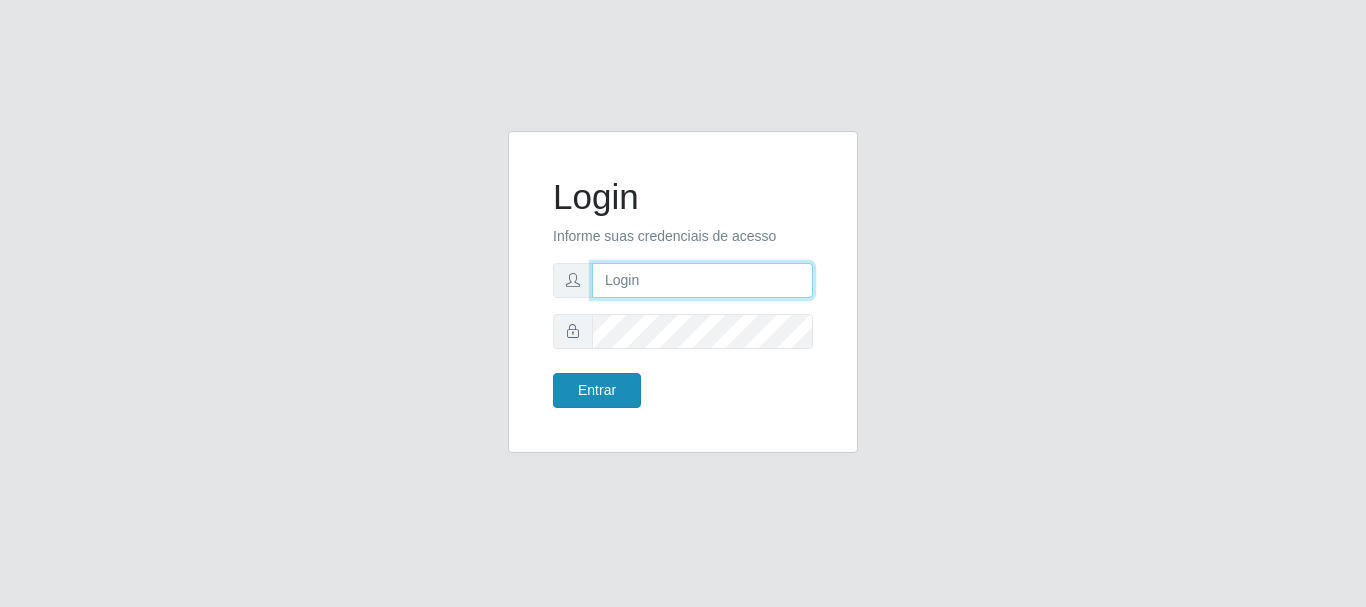 type on "loja9@supercop.com.br" 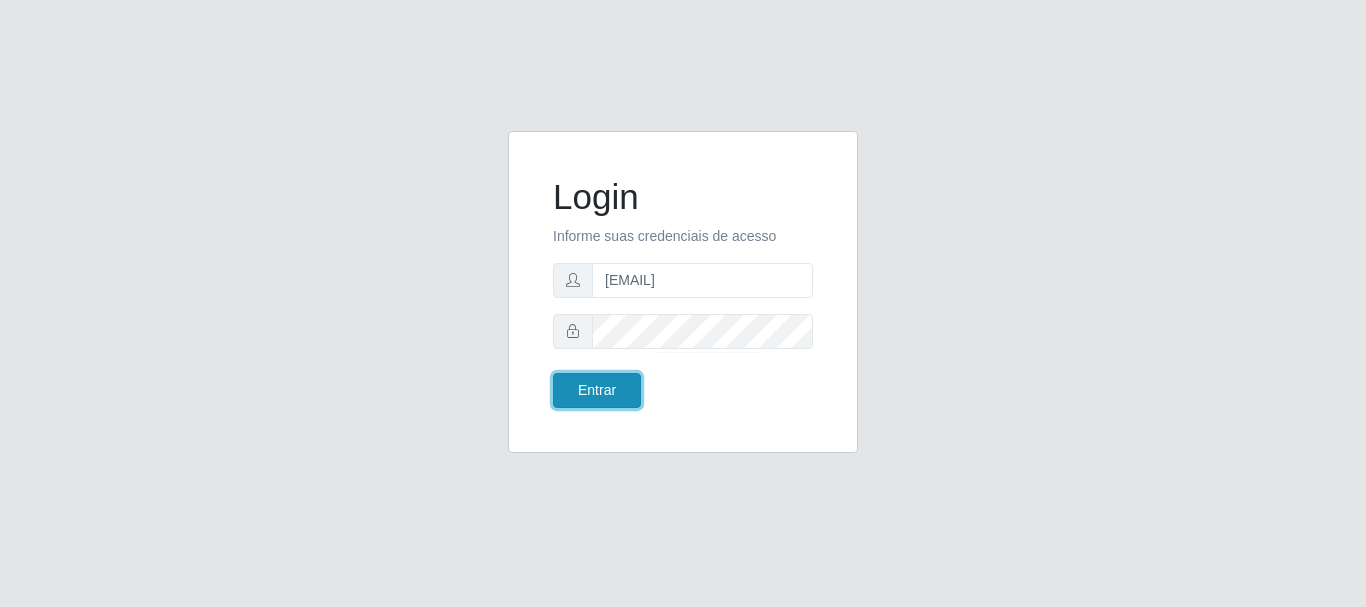 click on "Entrar" at bounding box center [597, 390] 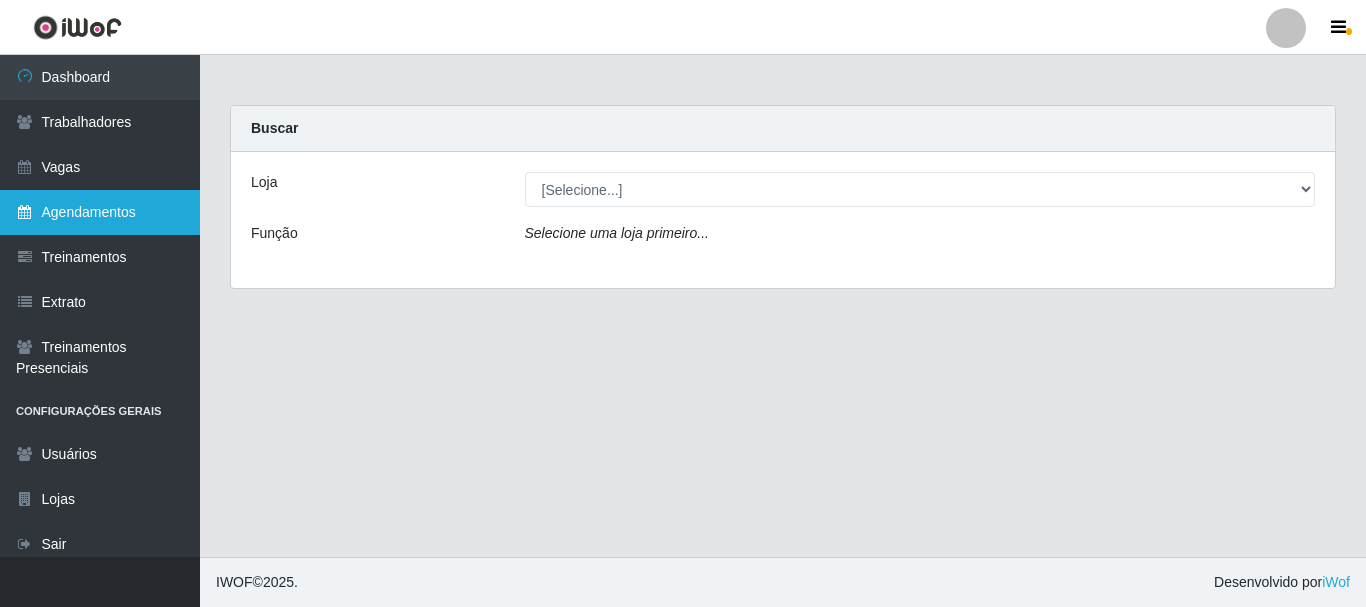 click on "Agendamentos" at bounding box center (100, 212) 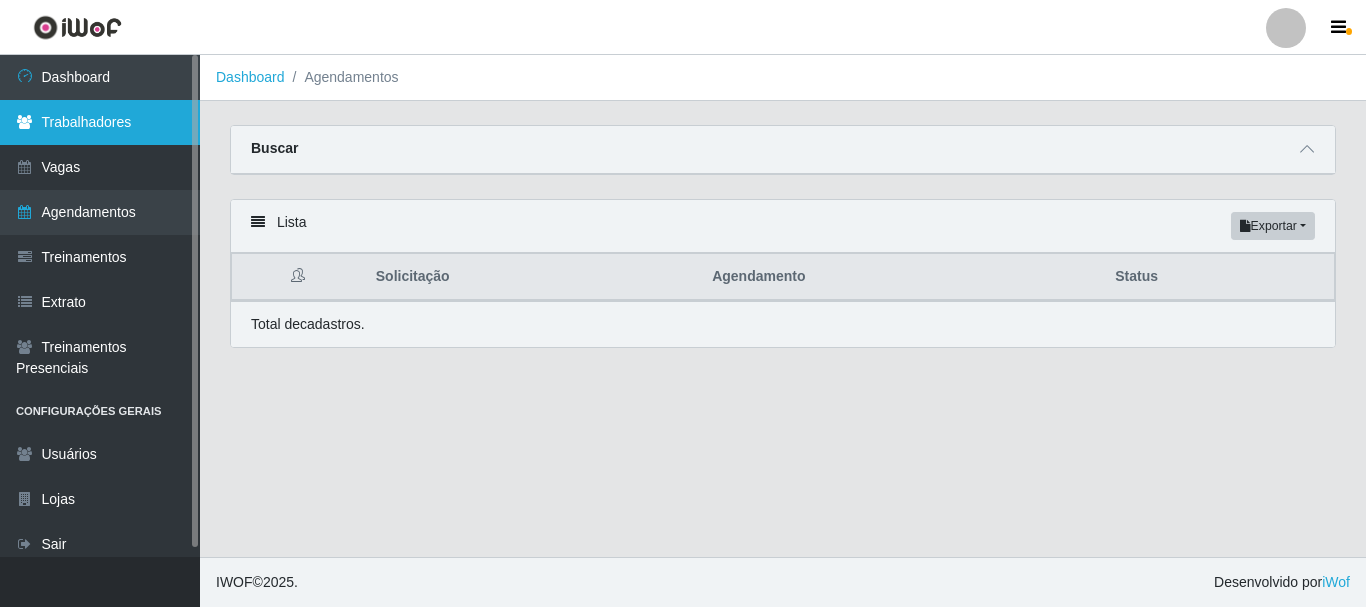 click on "Trabalhadores" at bounding box center (100, 122) 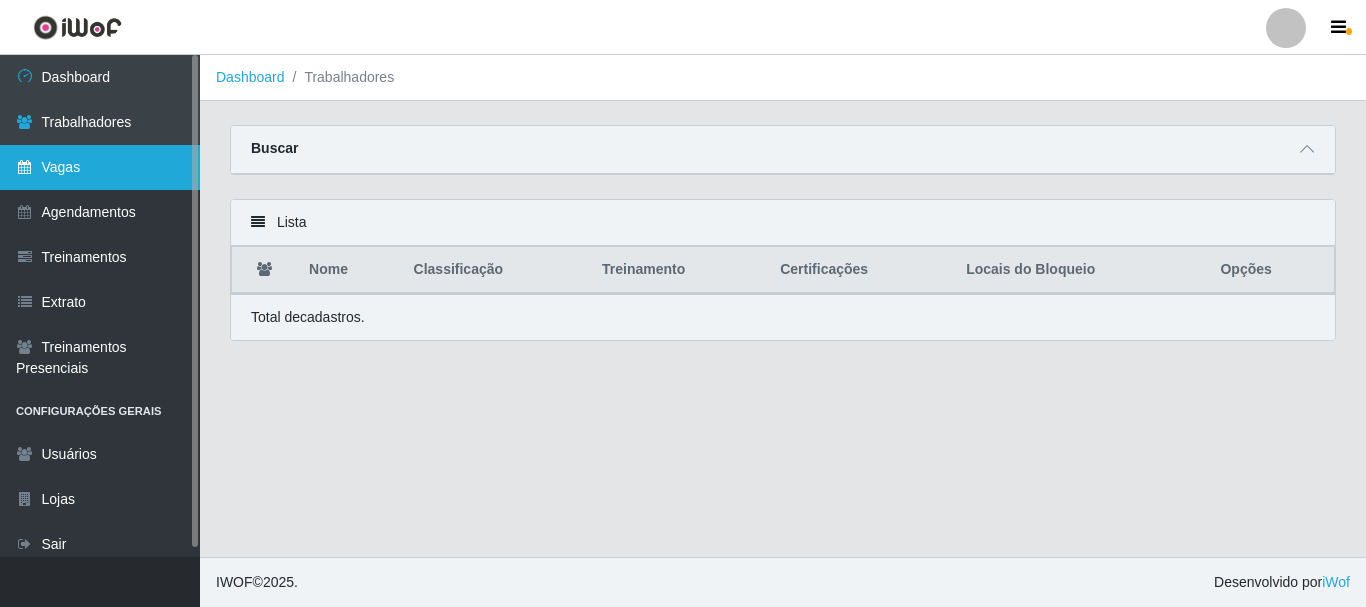 click on "Vagas" at bounding box center (100, 167) 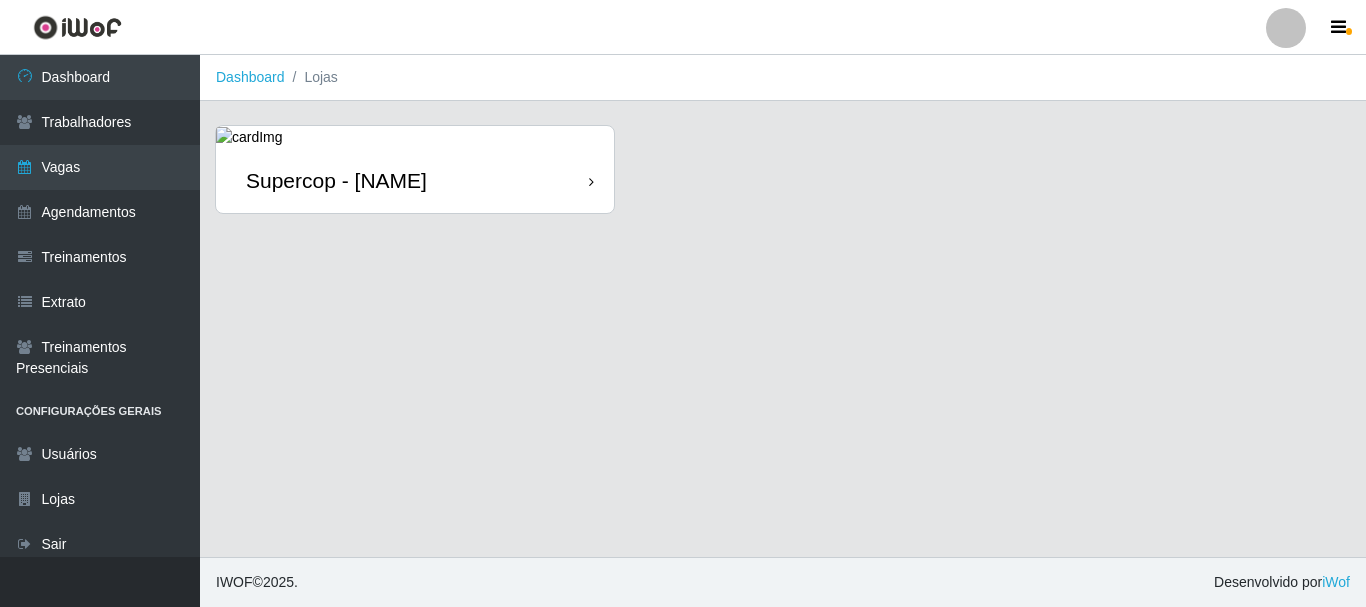 click on "Supercop - [NAME]" at bounding box center (415, 180) 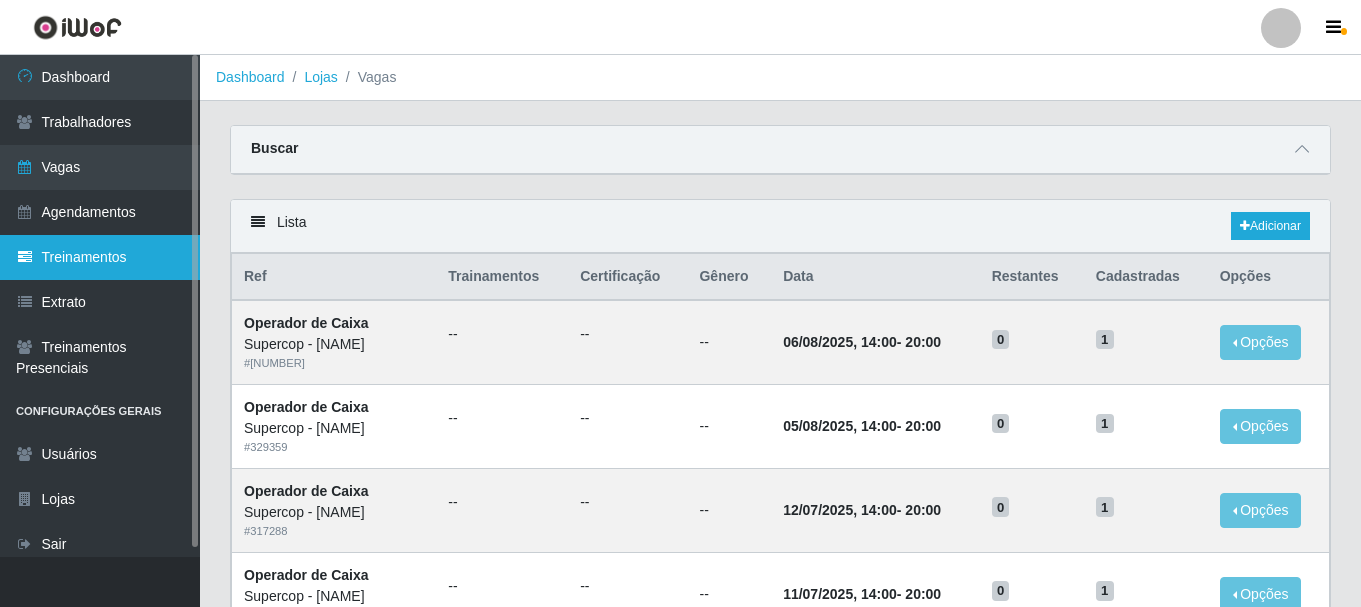 click on "Treinamentos" at bounding box center (100, 257) 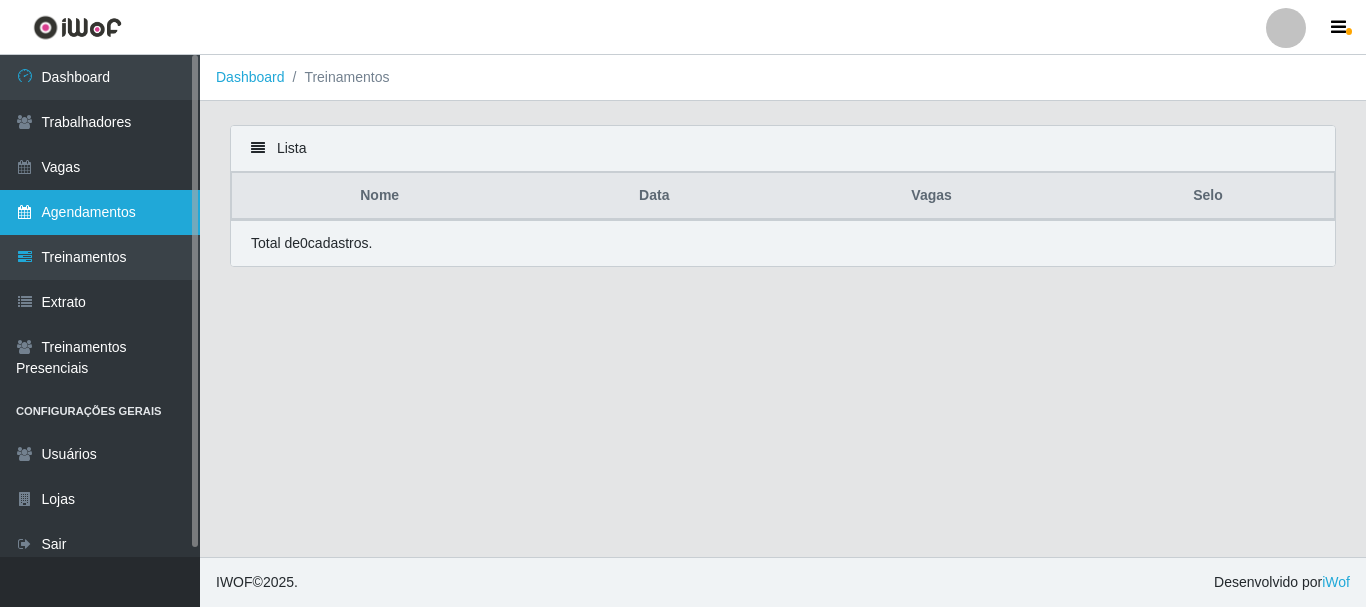 click on "Agendamentos" at bounding box center (100, 212) 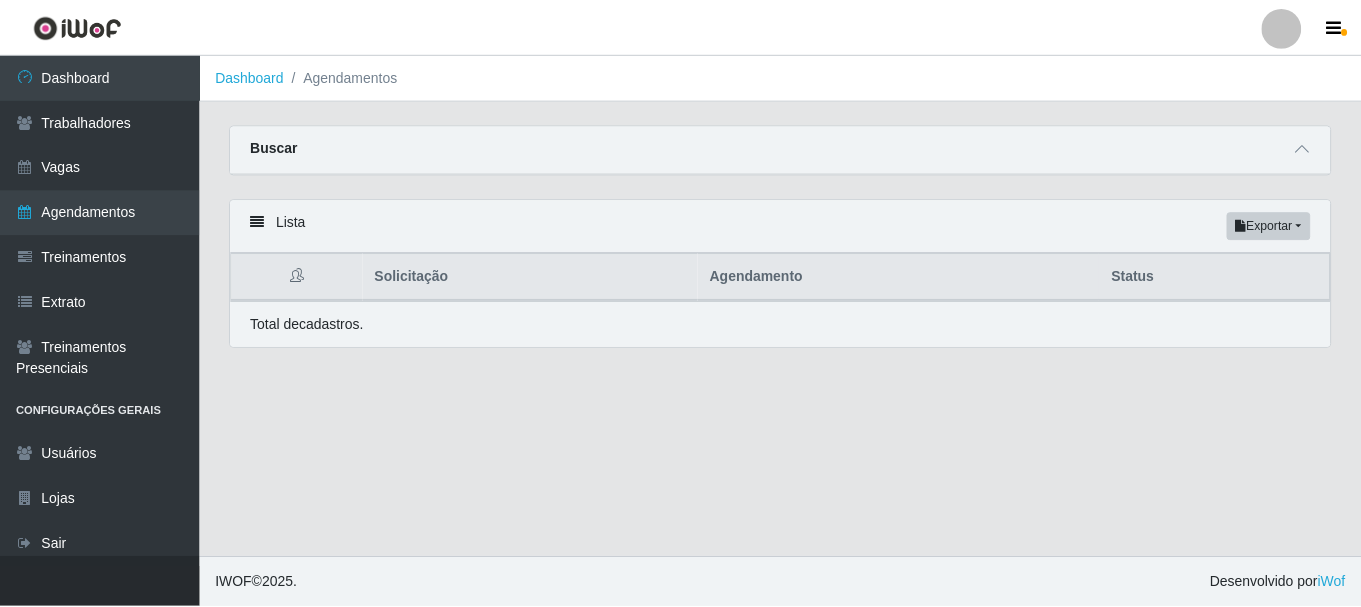 scroll, scrollTop: 0, scrollLeft: 0, axis: both 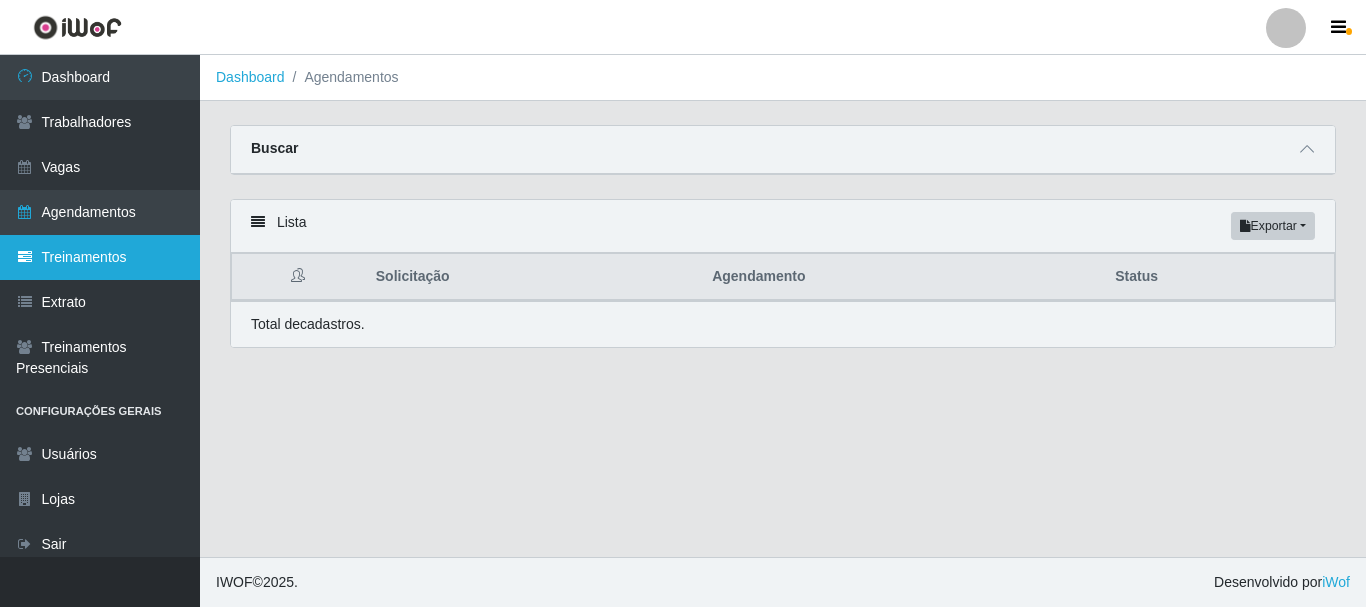 click on "Treinamentos" at bounding box center [100, 257] 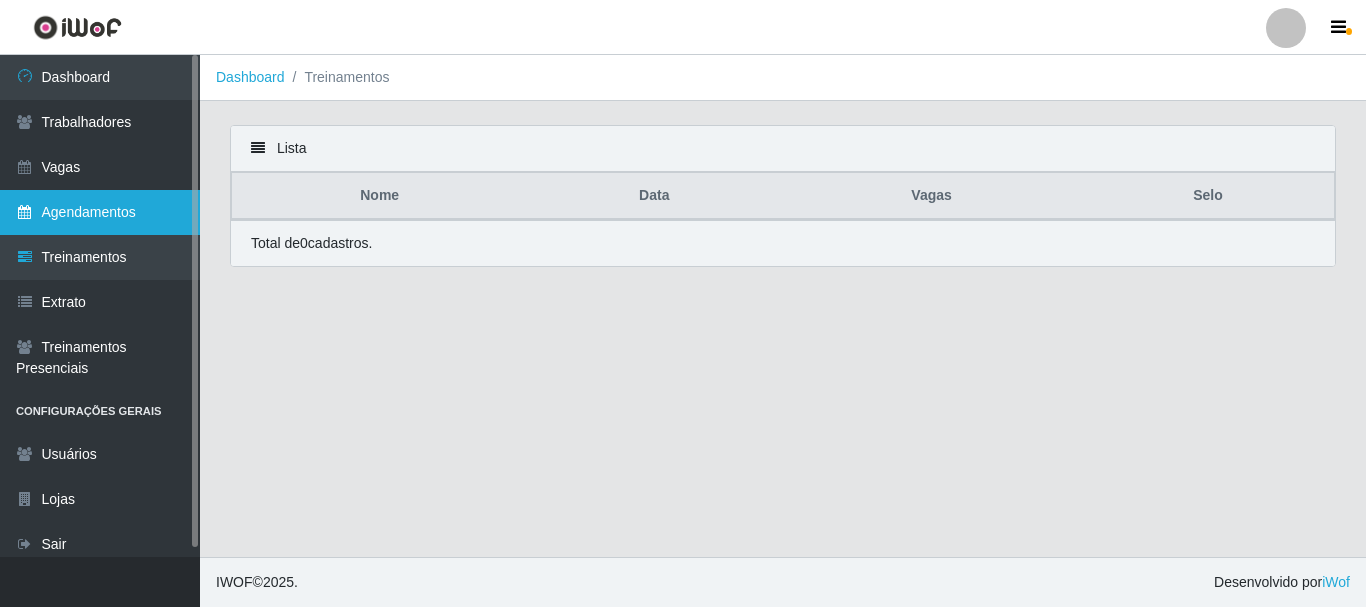 click on "Agendamentos" at bounding box center [100, 212] 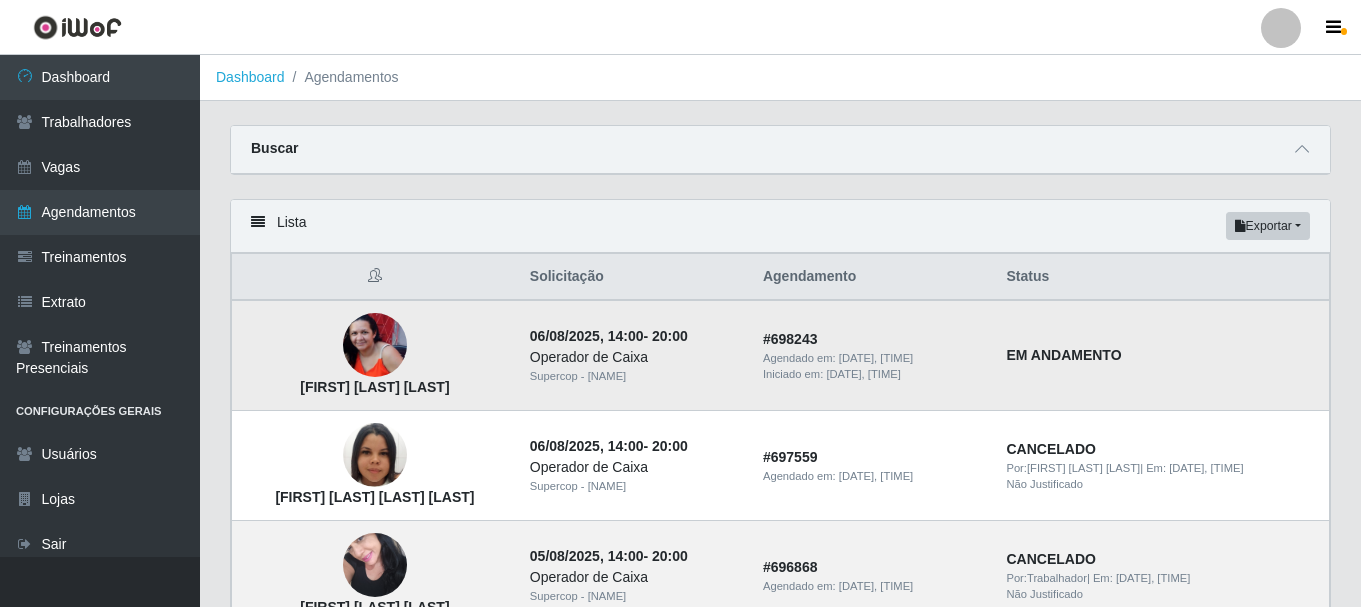click on "EM ANDAMENTO" at bounding box center [1161, 355] 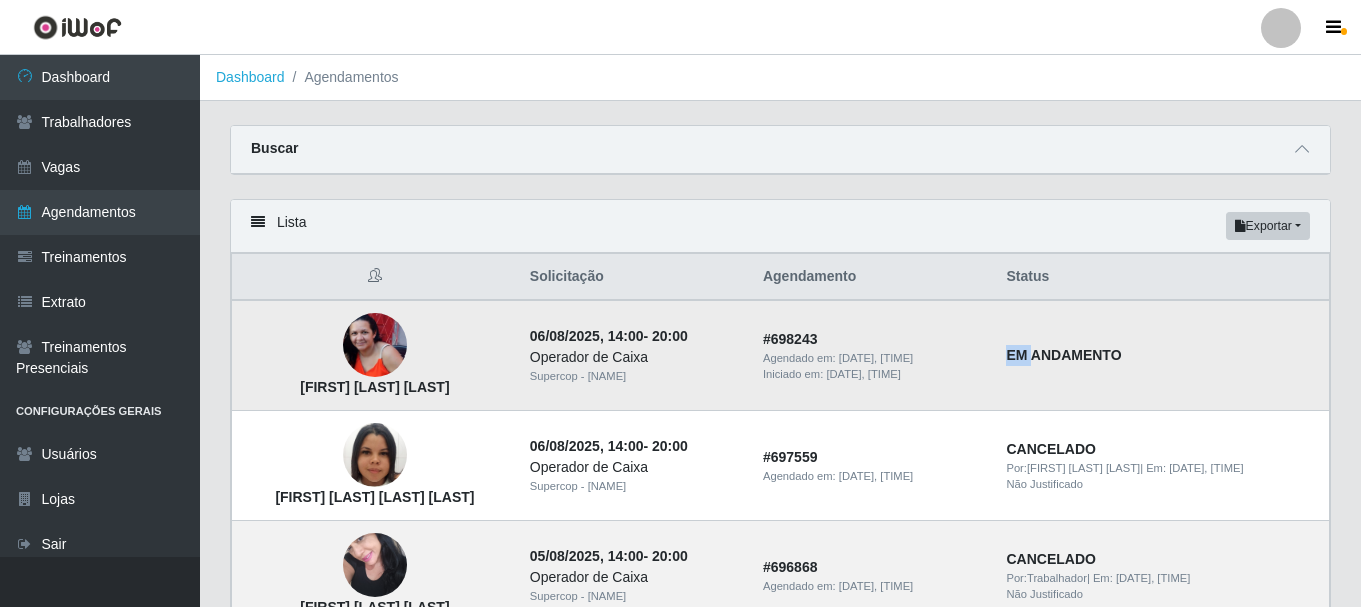 click on "EM ANDAMENTO" at bounding box center [1161, 355] 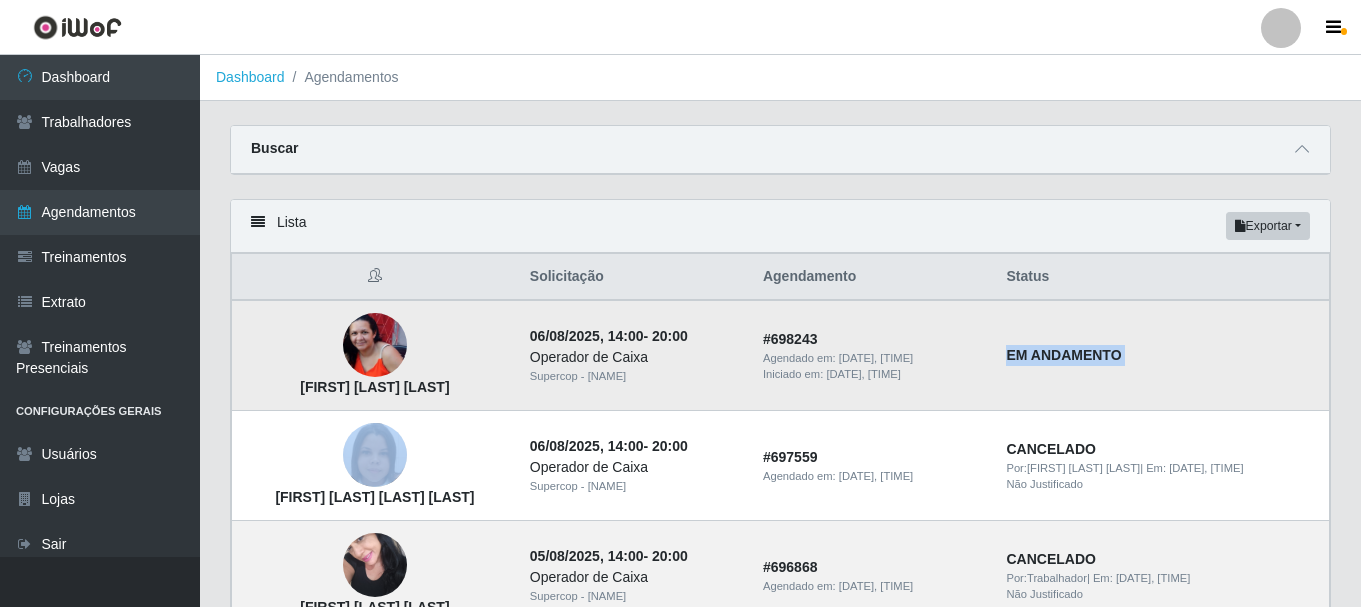 click on "EM ANDAMENTO" at bounding box center (1161, 355) 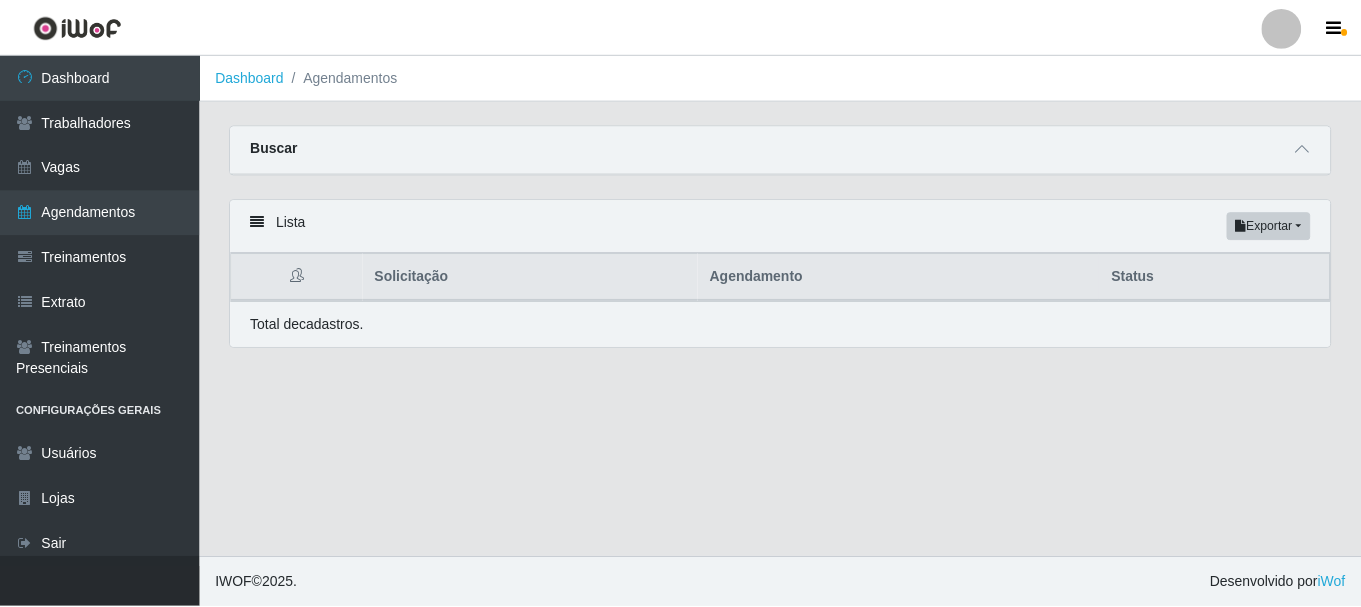 scroll, scrollTop: 0, scrollLeft: 0, axis: both 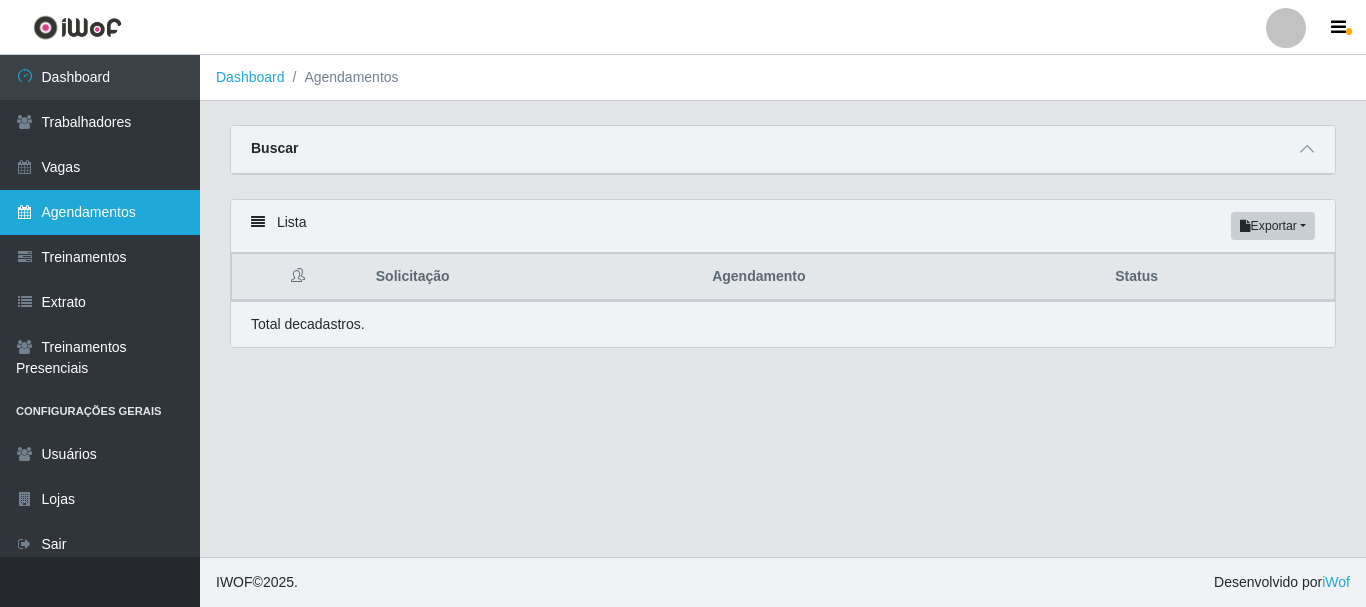 click on "Agendamentos" at bounding box center [100, 212] 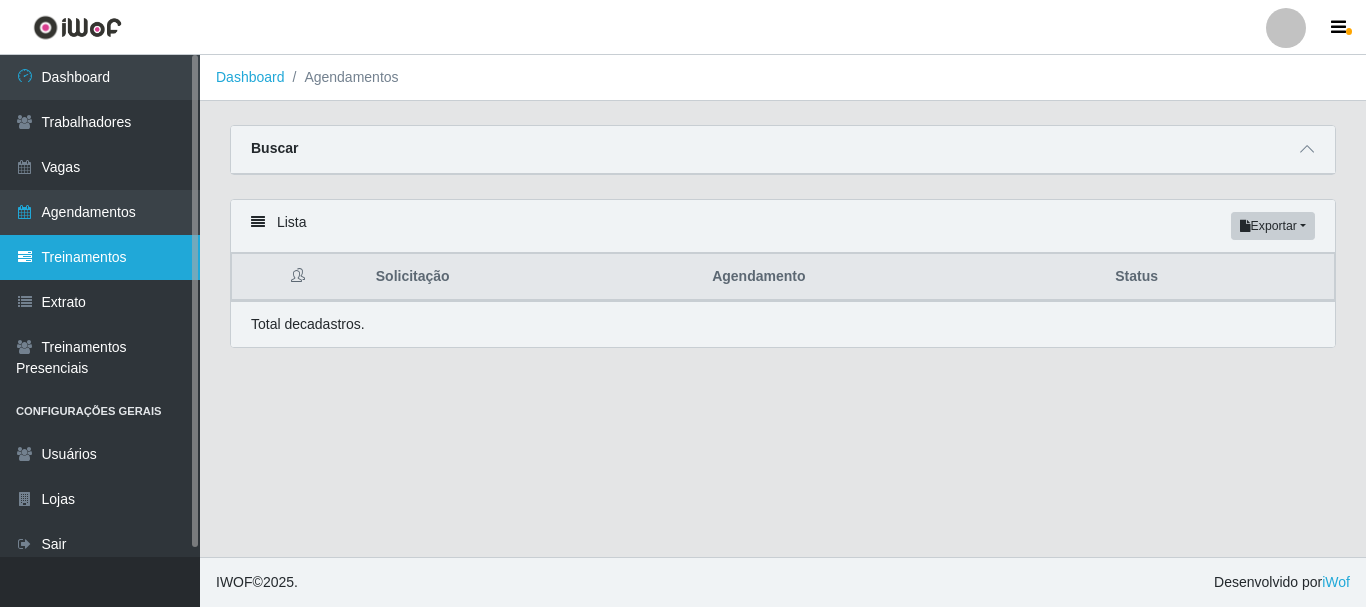 click on "Treinamentos" at bounding box center [100, 257] 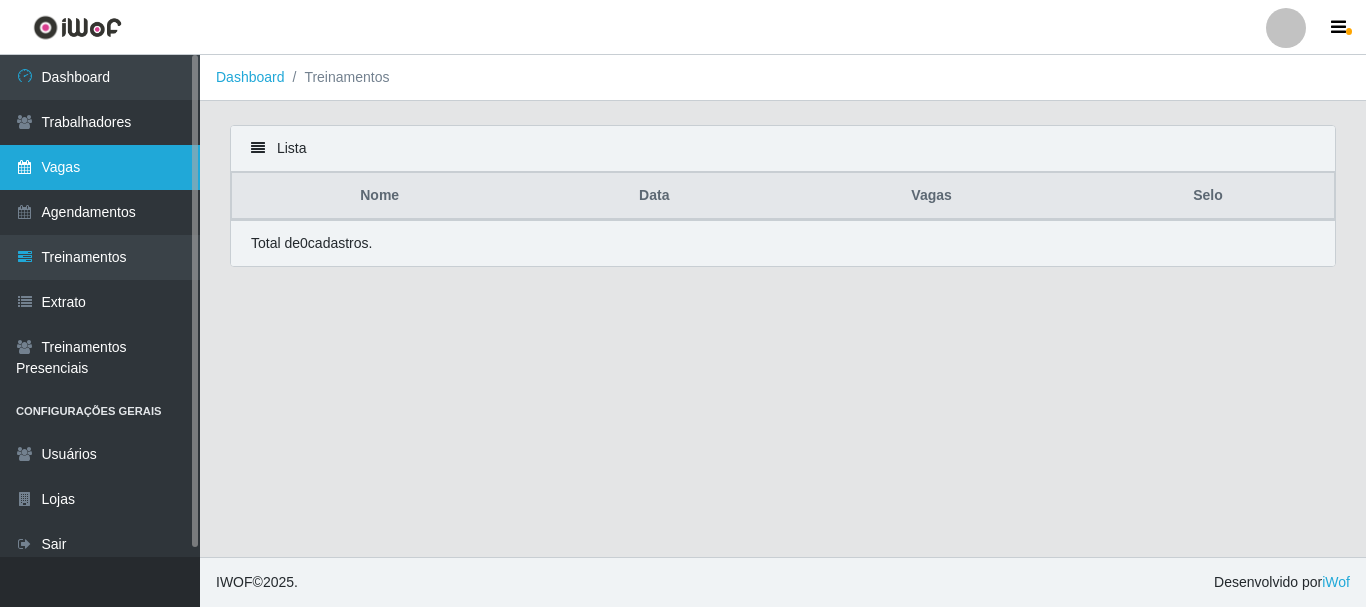 click on "Vagas" at bounding box center (100, 167) 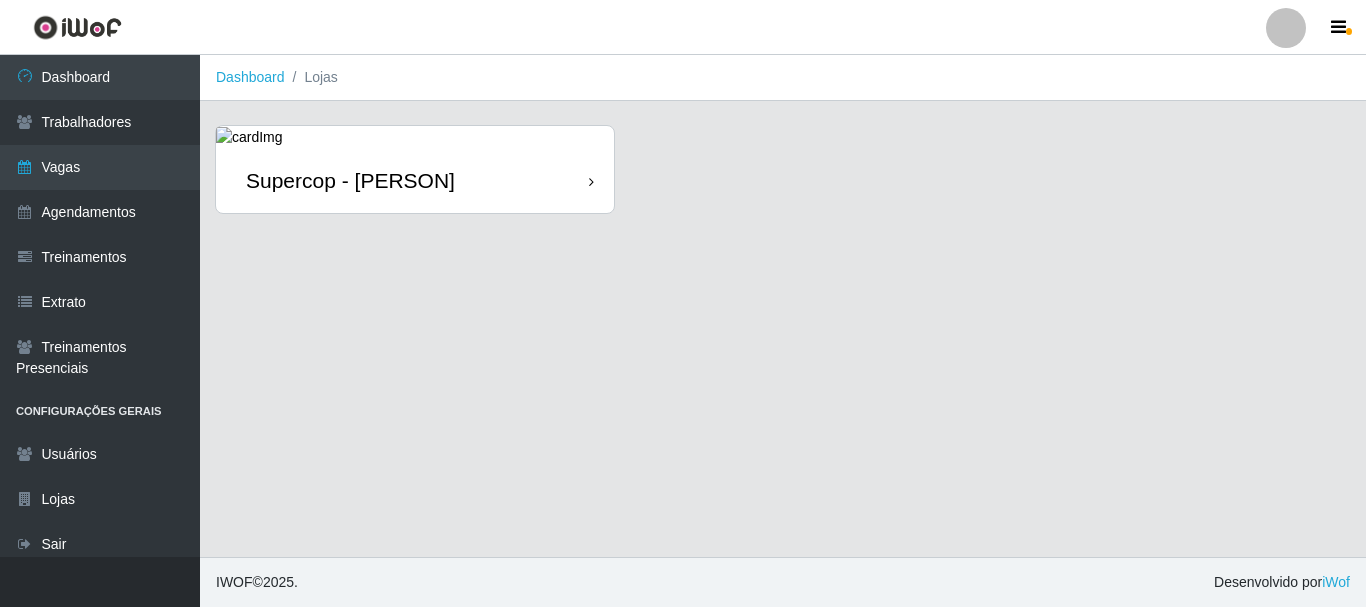click on "Supercop - [NAME]" at bounding box center [415, 180] 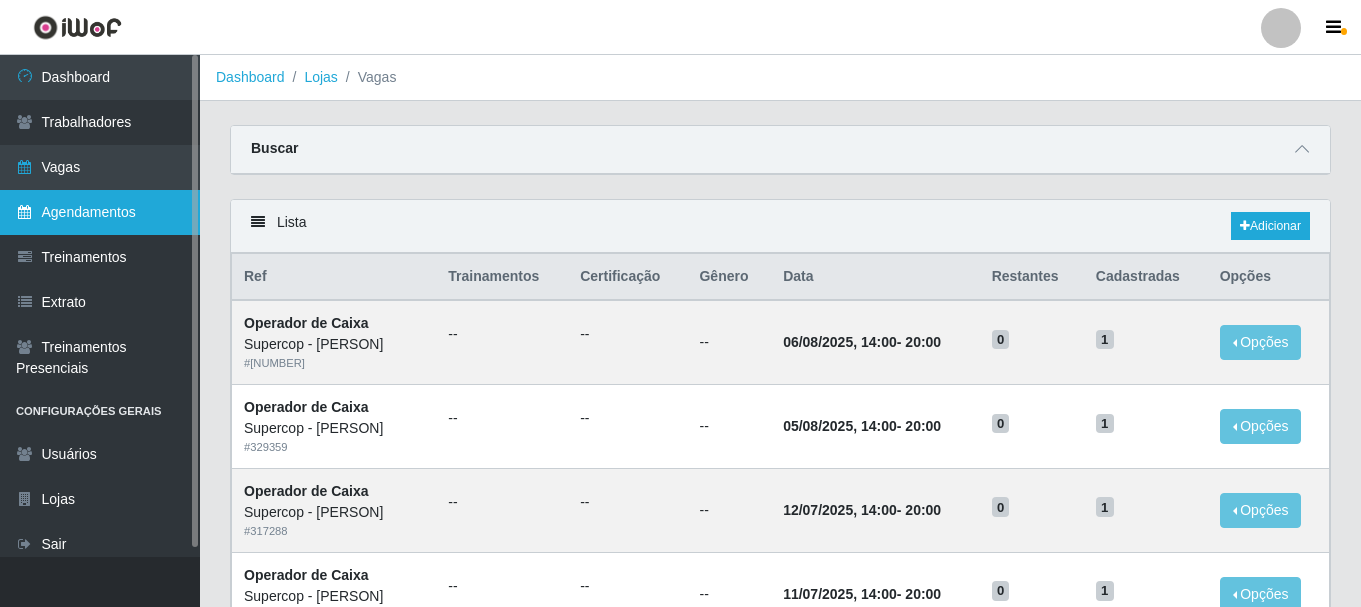 click on "Agendamentos" at bounding box center (100, 212) 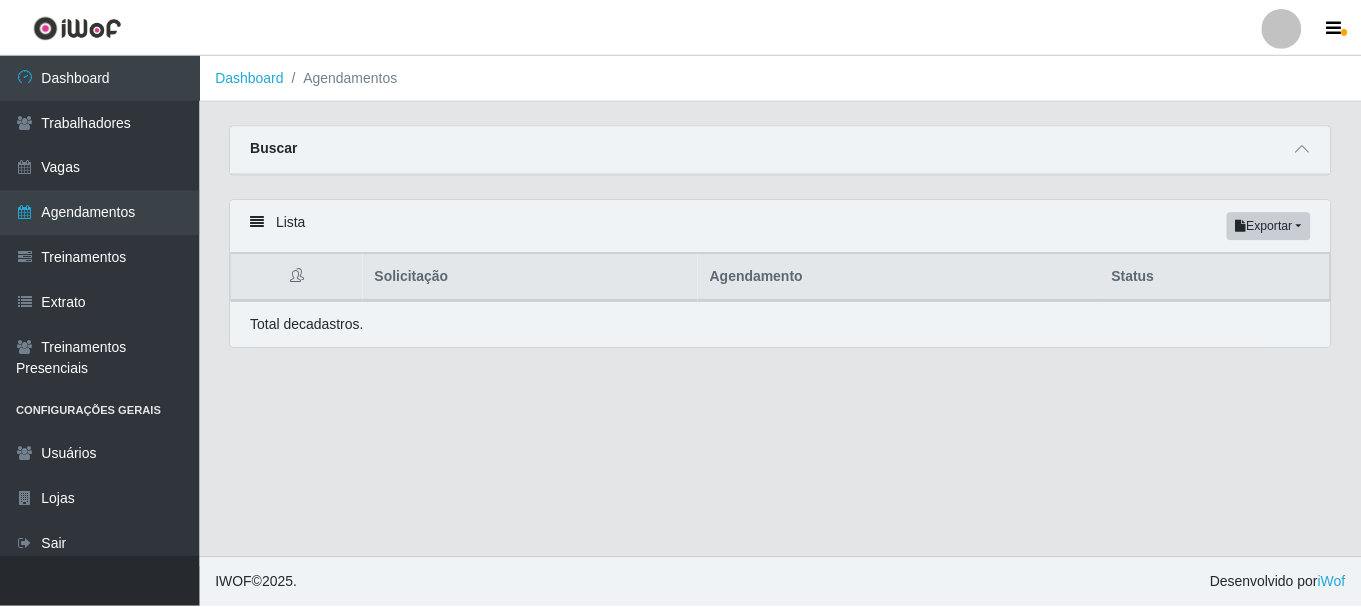 scroll, scrollTop: 0, scrollLeft: 0, axis: both 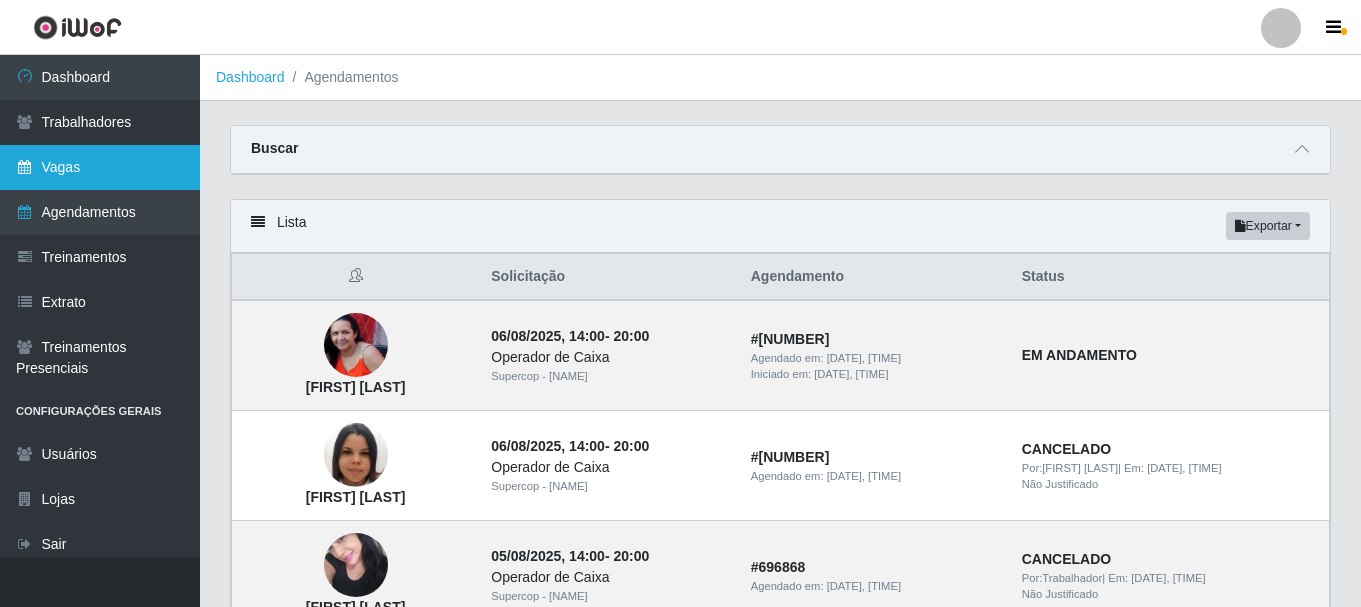 click on "Vagas" at bounding box center [100, 167] 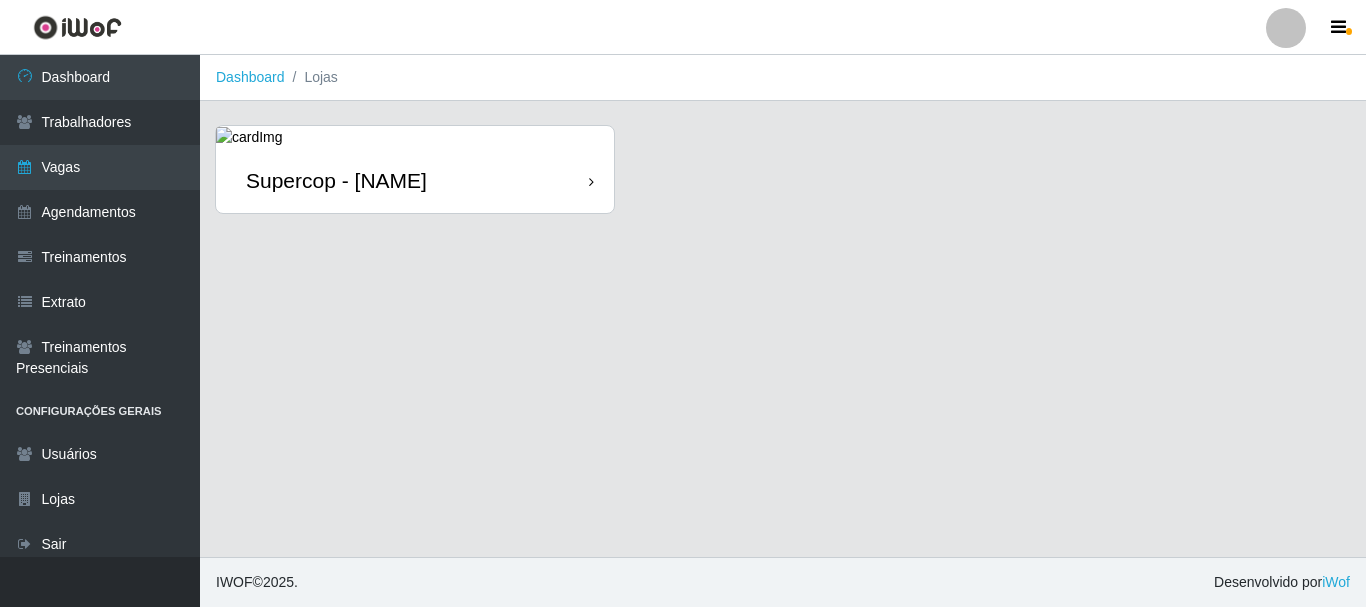 click on "Supercop - [NAME]" at bounding box center (415, 180) 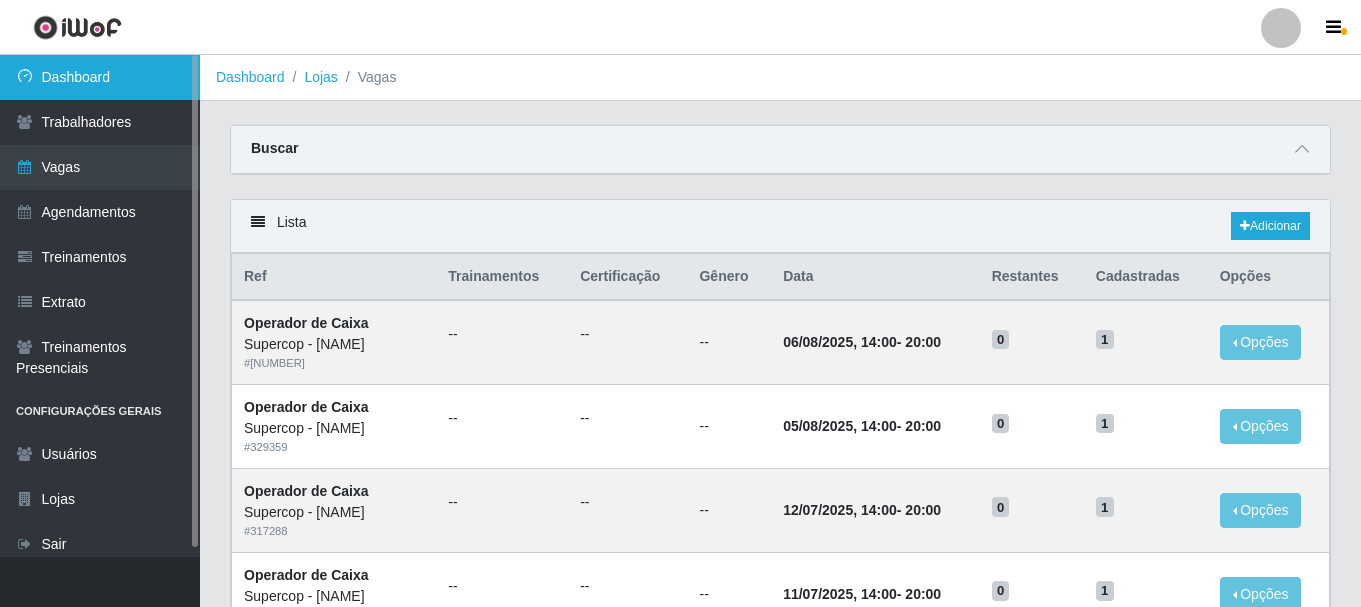 click on "Dashboard" at bounding box center [100, 77] 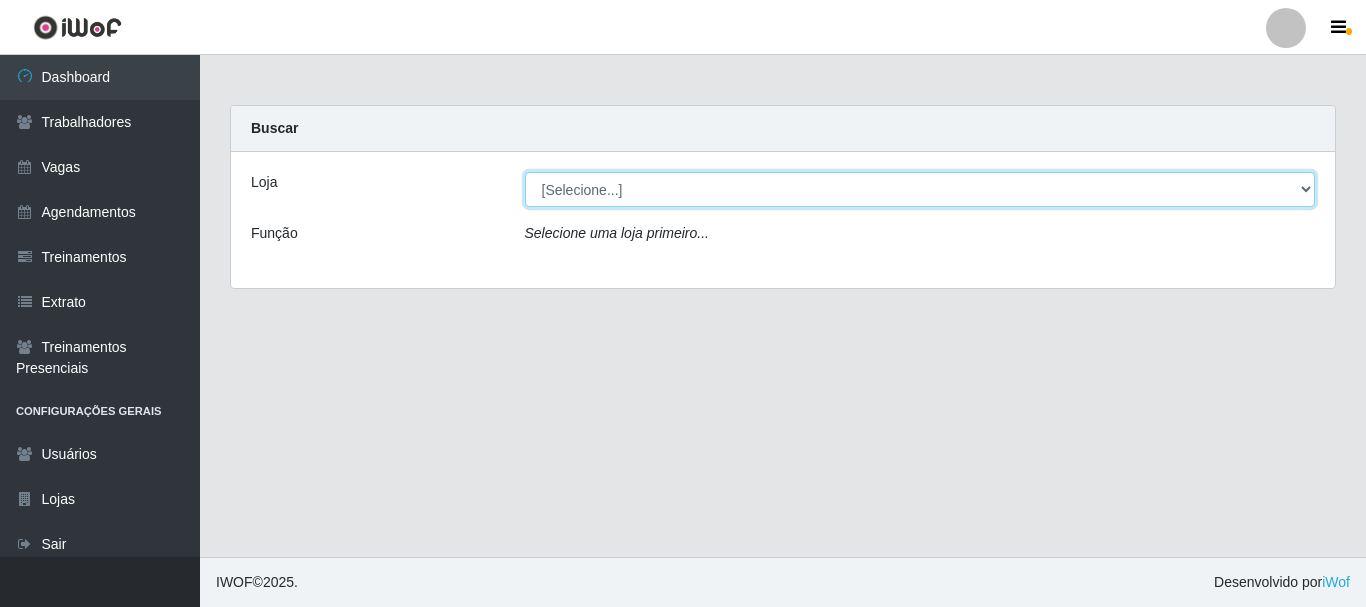 click on "[Selecione...] Supercop - [NAME]" at bounding box center [920, 189] 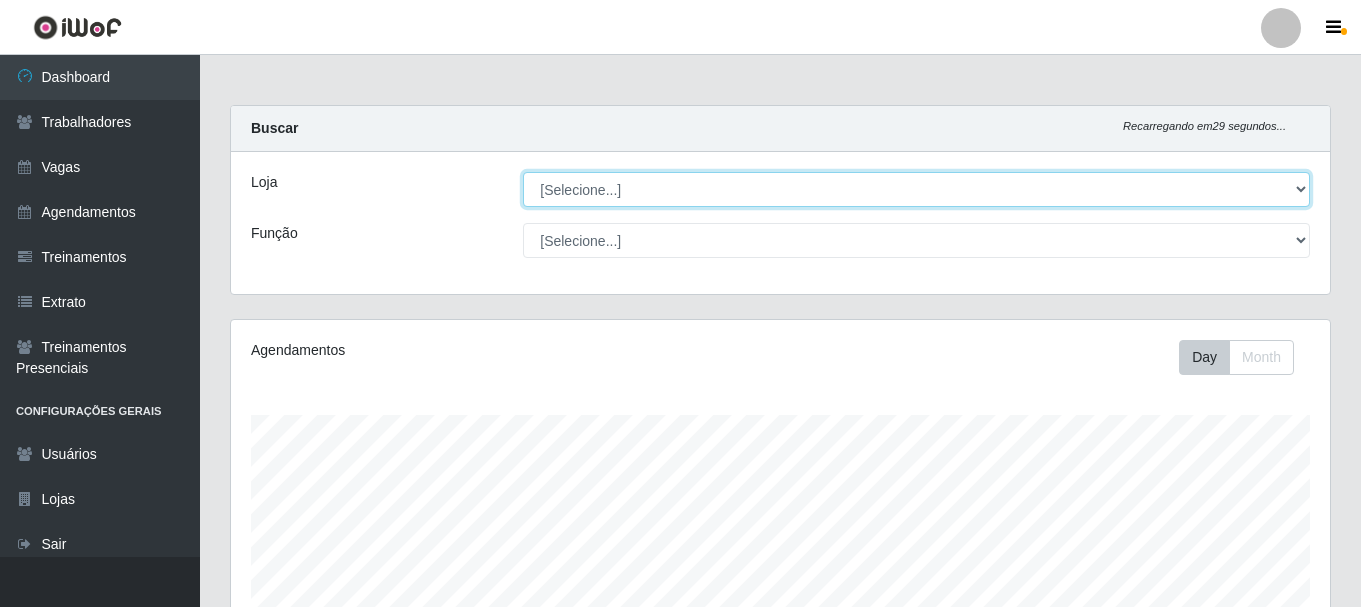 scroll, scrollTop: 999585, scrollLeft: 998901, axis: both 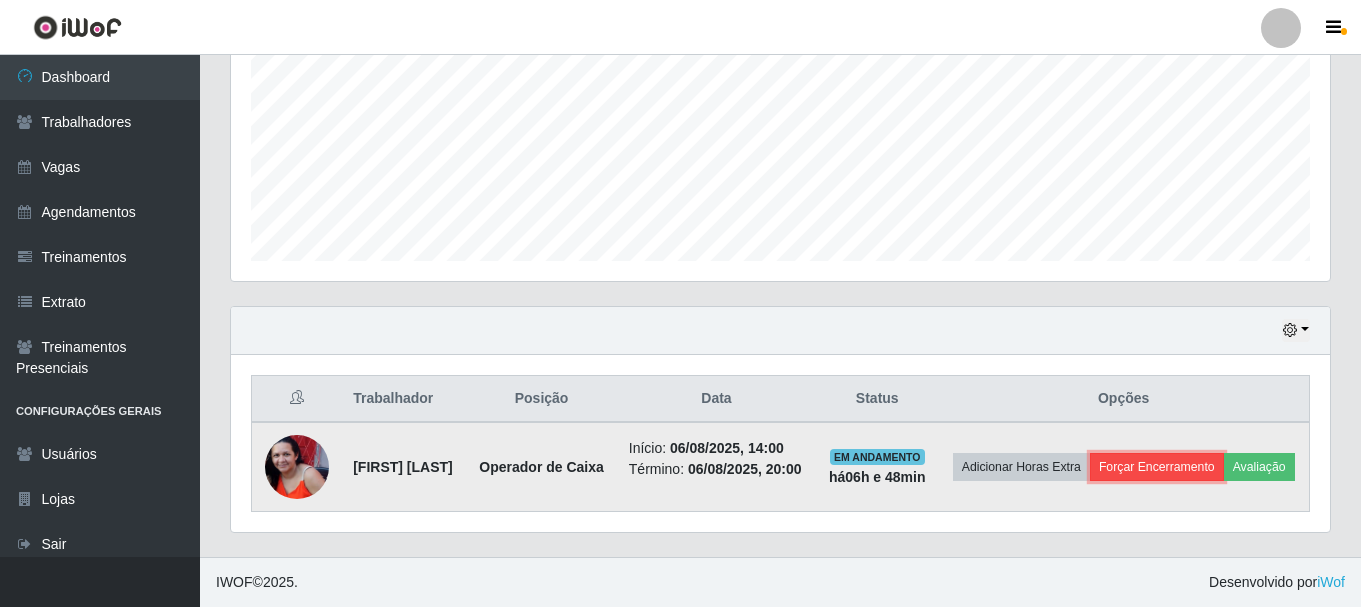 click on "Forçar Encerramento" at bounding box center [1157, 467] 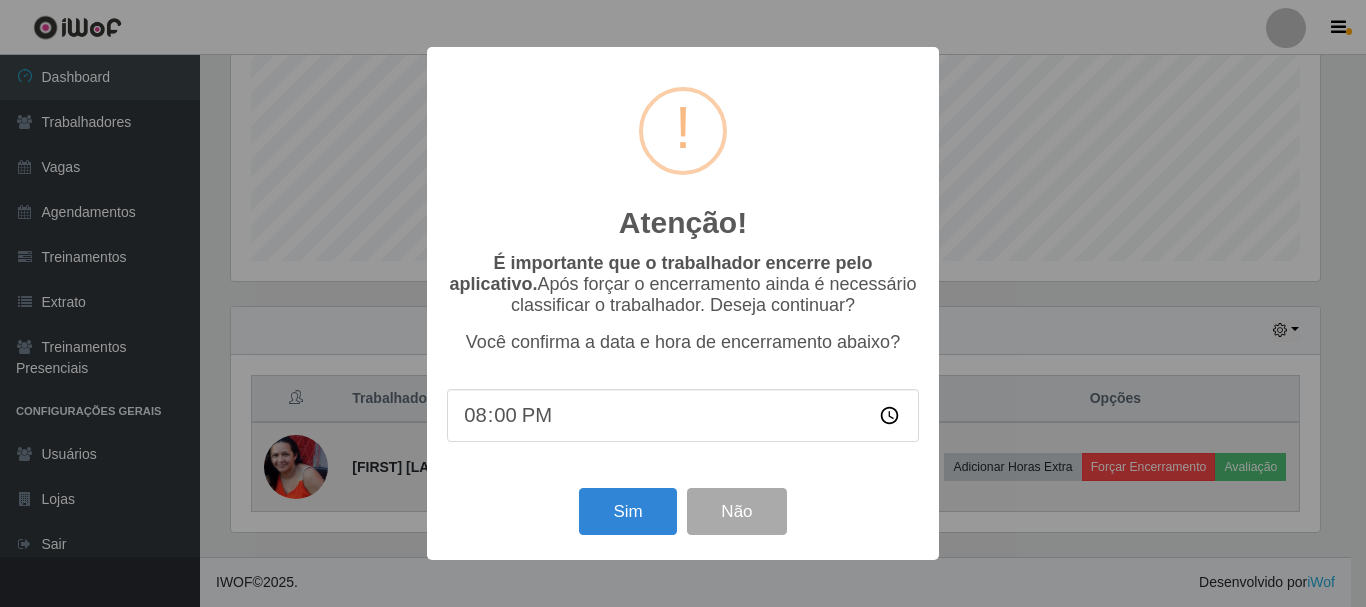 scroll, scrollTop: 999585, scrollLeft: 998911, axis: both 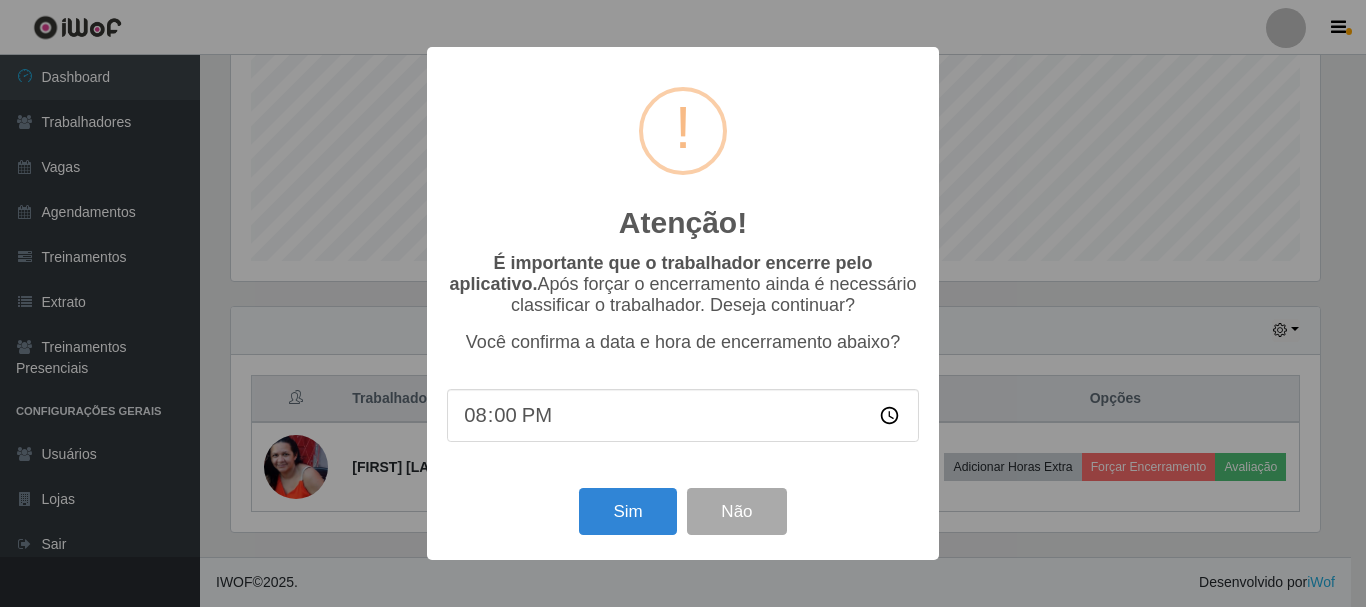click on "20:00" at bounding box center [683, 415] 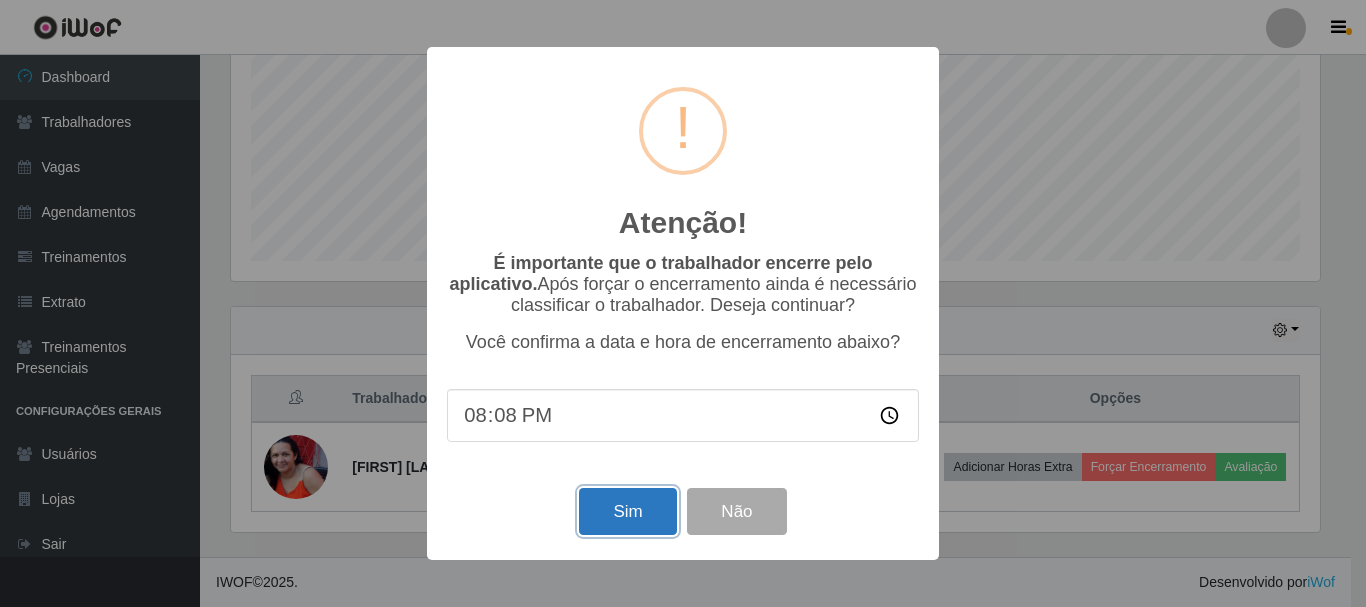 click on "Sim" at bounding box center [627, 511] 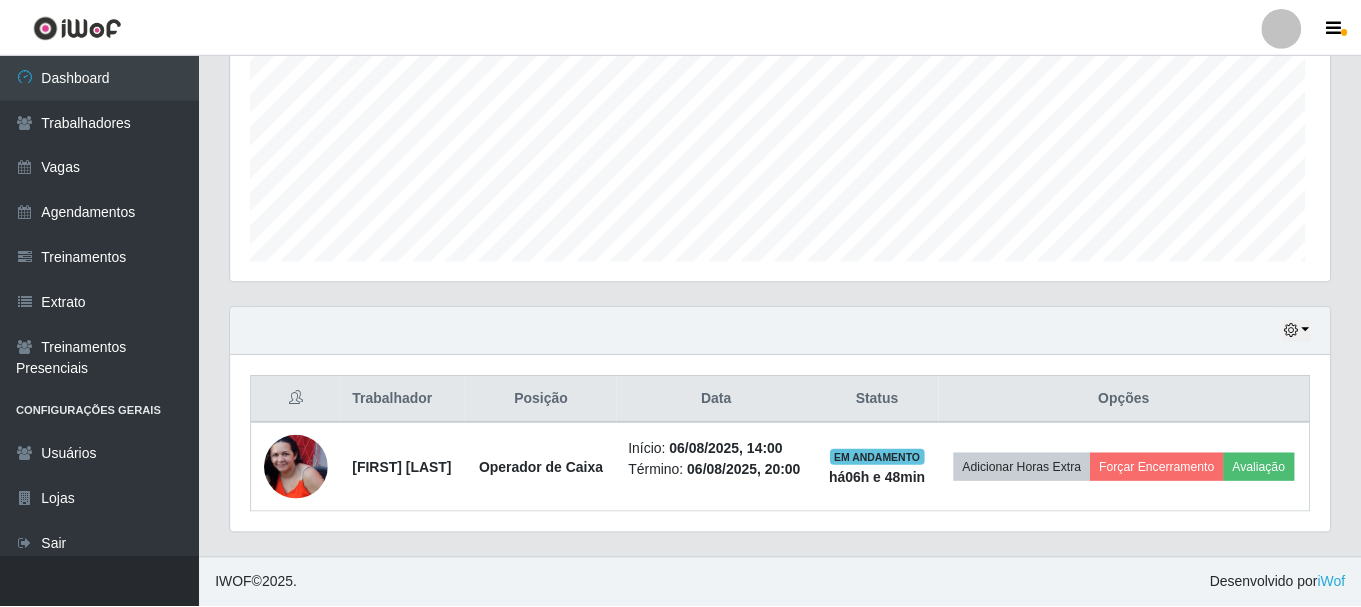 scroll, scrollTop: 999585, scrollLeft: 998901, axis: both 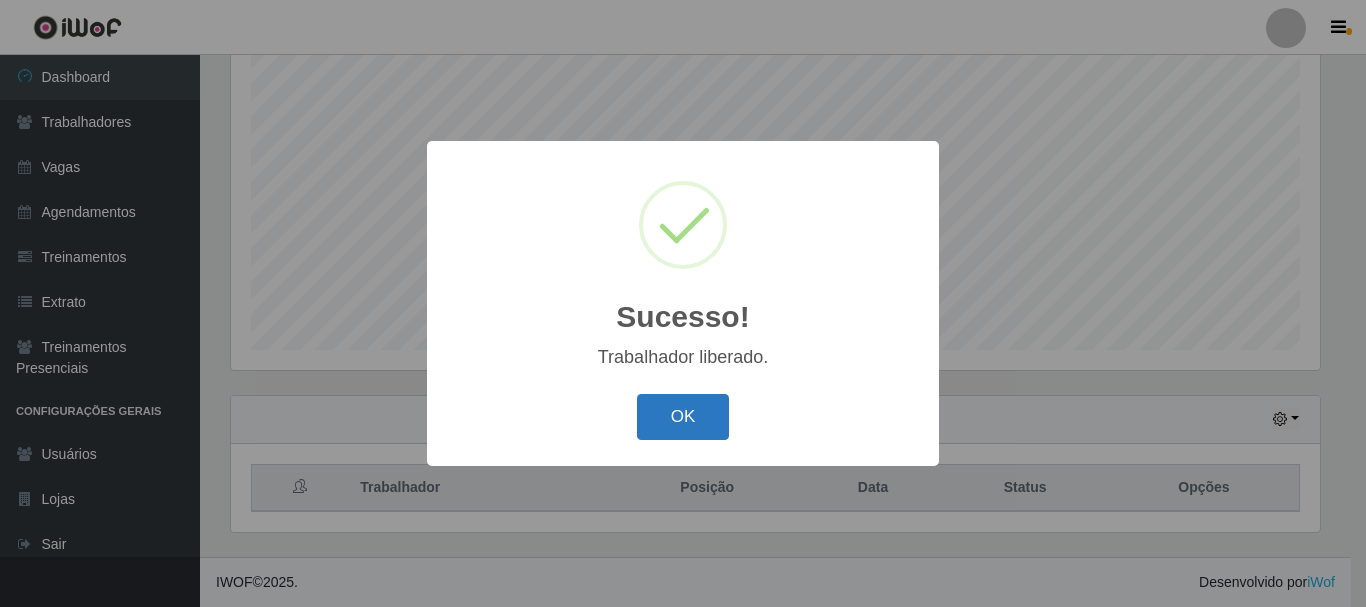click on "OK" at bounding box center [683, 417] 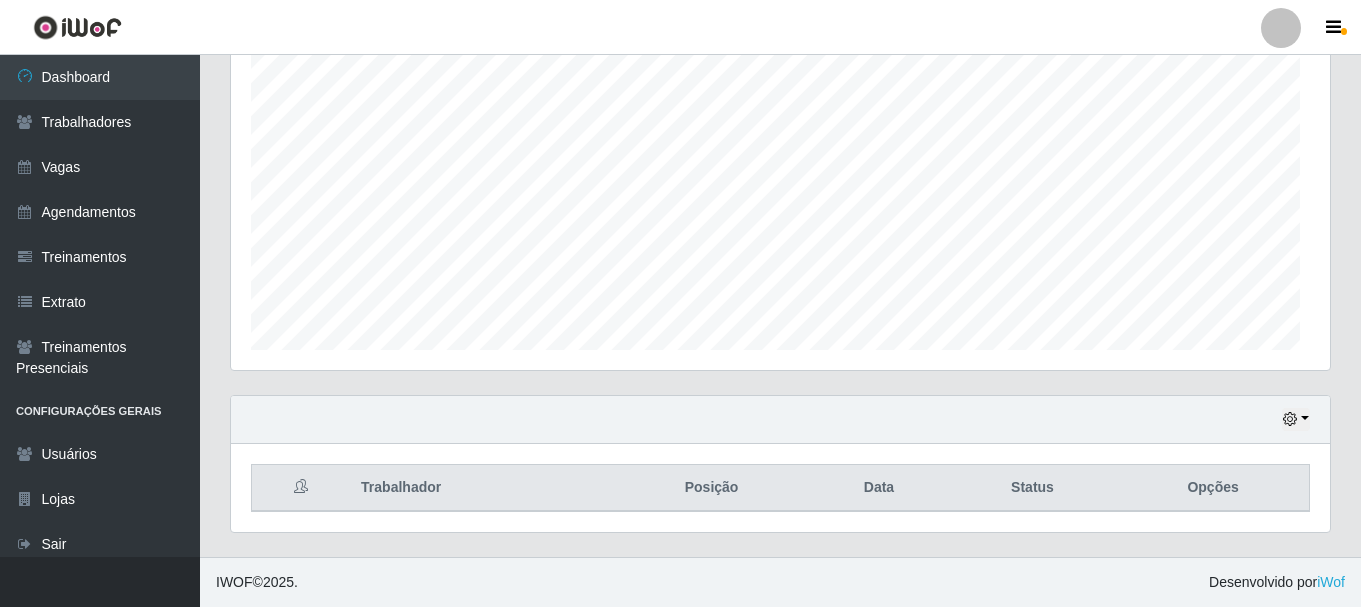 scroll, scrollTop: 999585, scrollLeft: 998901, axis: both 